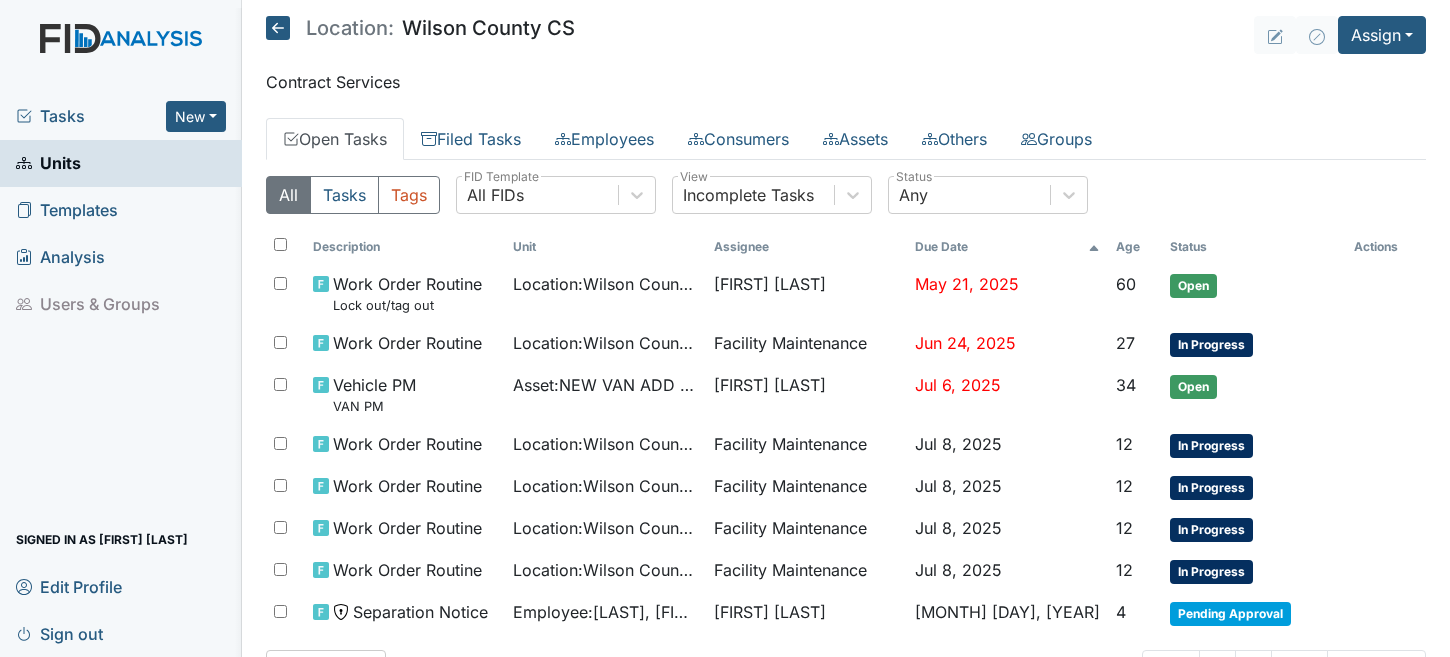 scroll, scrollTop: 0, scrollLeft: 0, axis: both 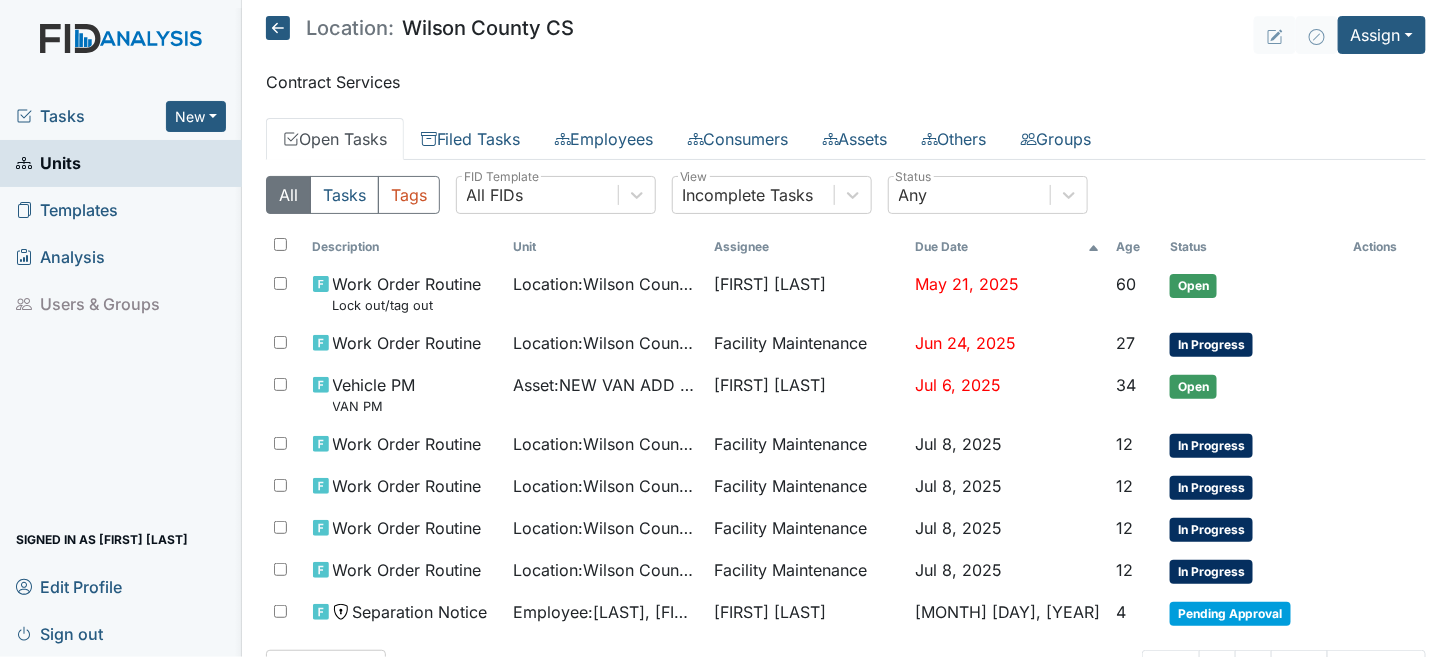click on "Units" at bounding box center [48, 163] 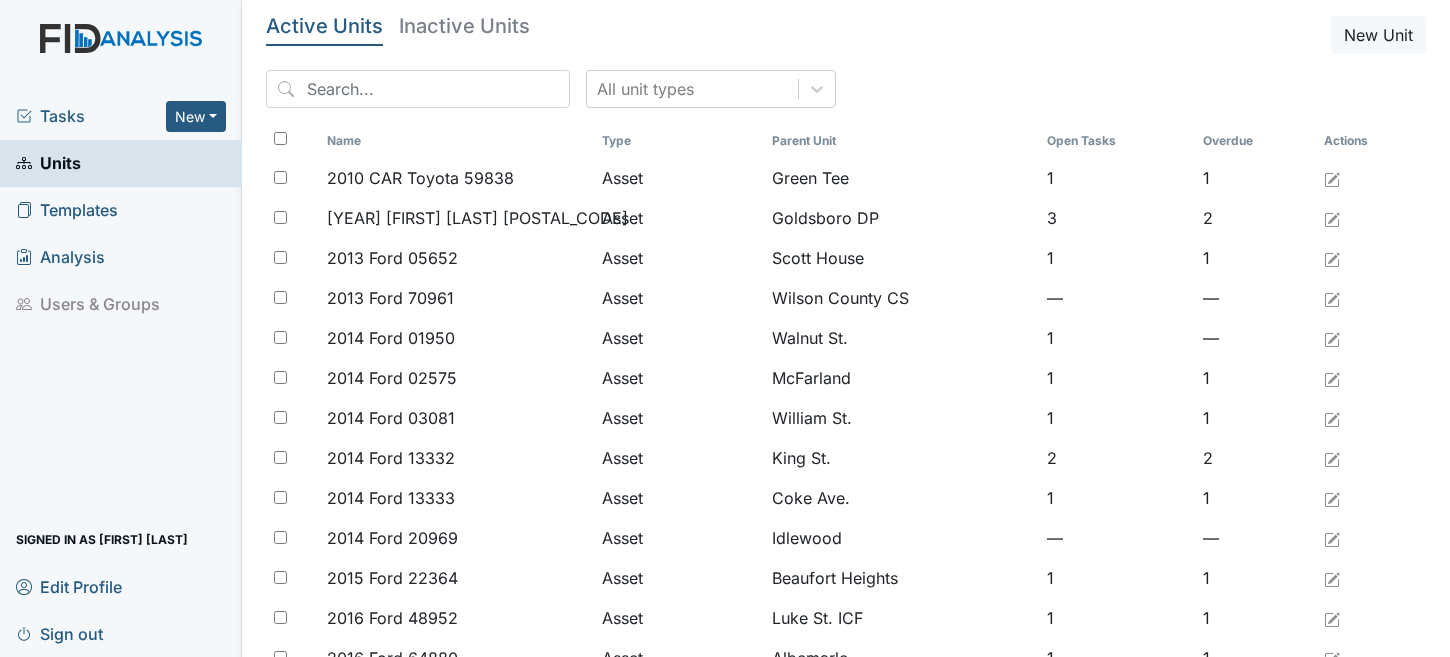 scroll, scrollTop: 0, scrollLeft: 0, axis: both 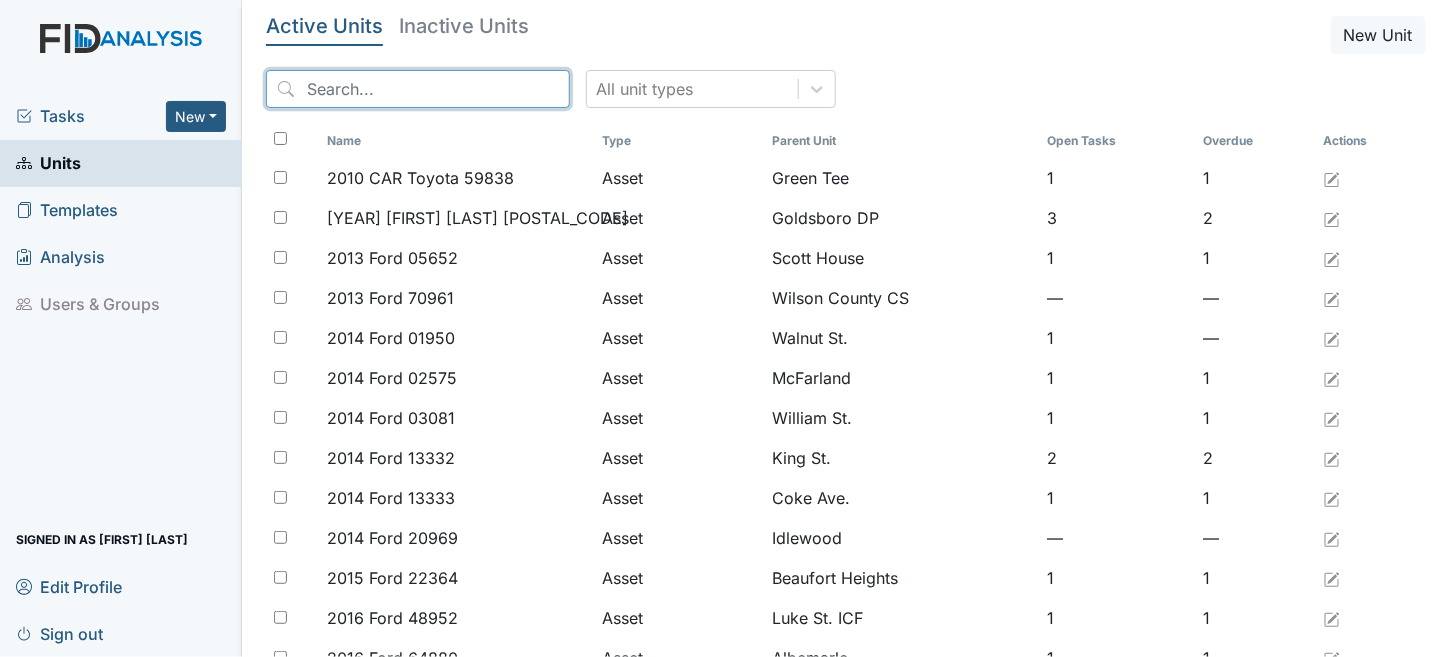 click at bounding box center (418, 89) 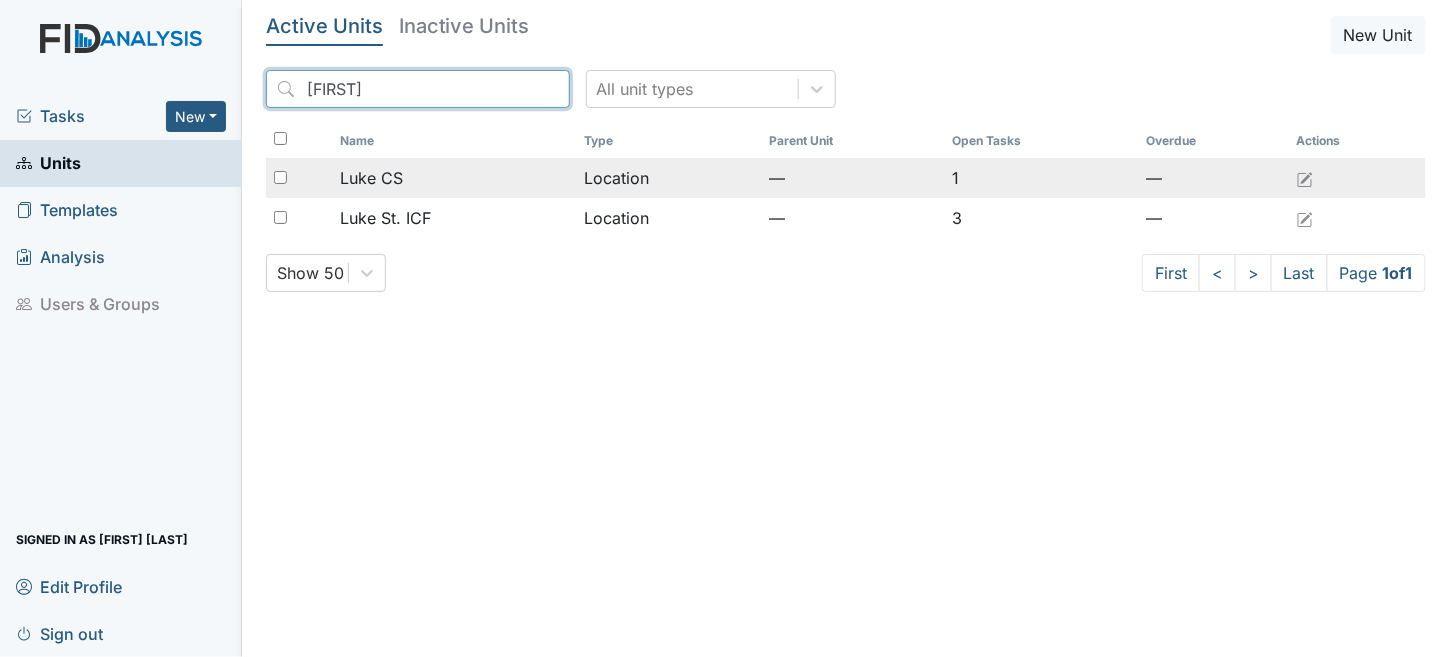 type on "luke" 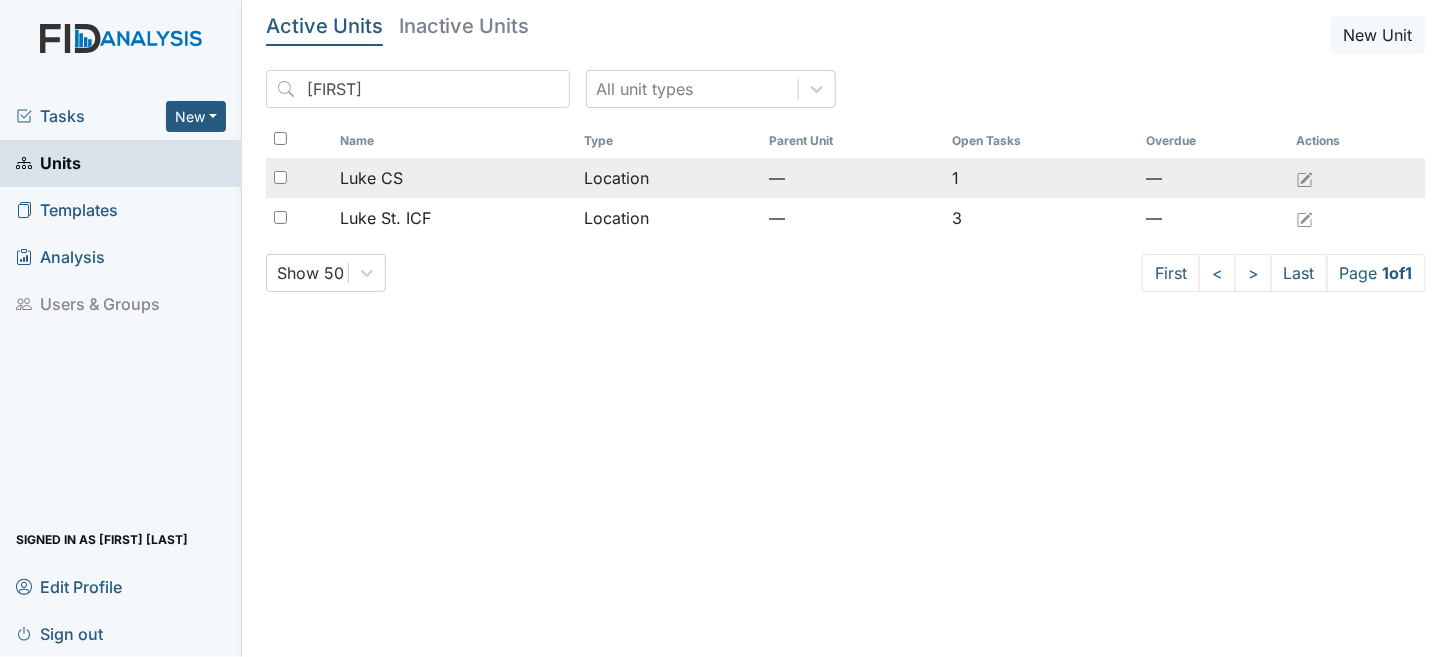 click on "Luke CS" at bounding box center [454, 178] 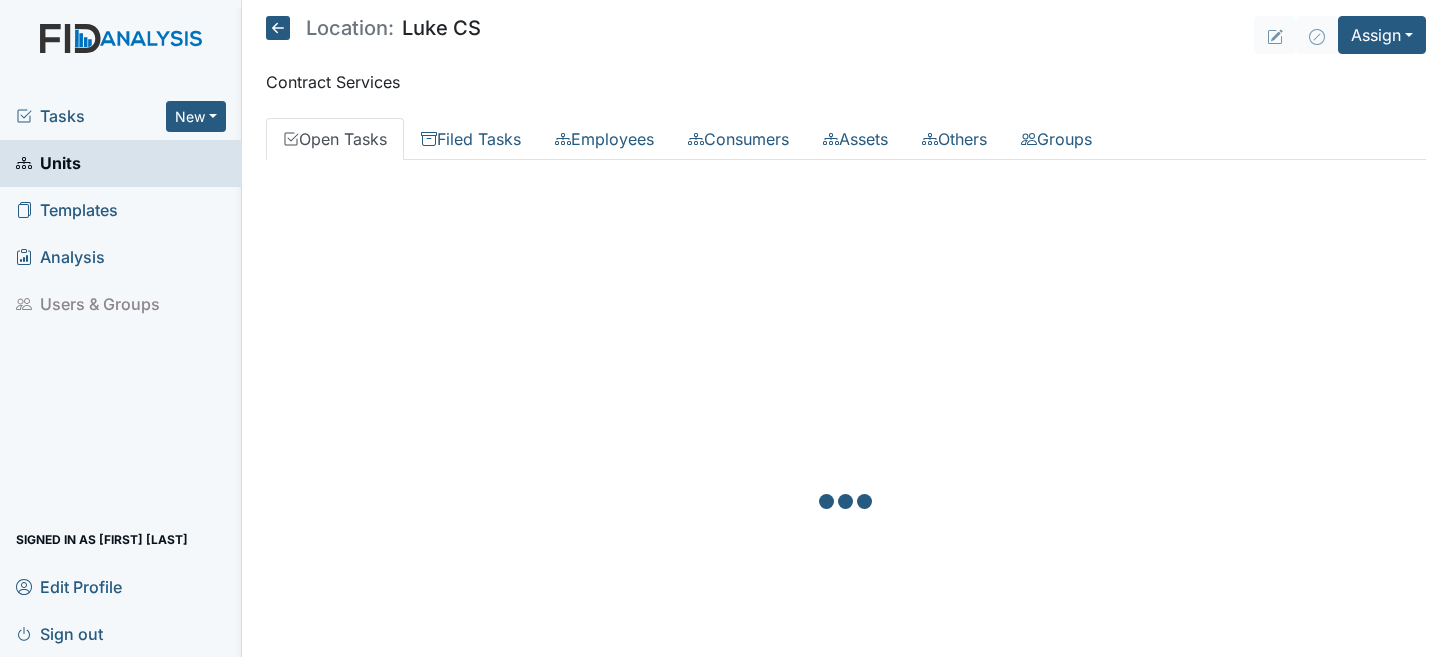 scroll, scrollTop: 0, scrollLeft: 0, axis: both 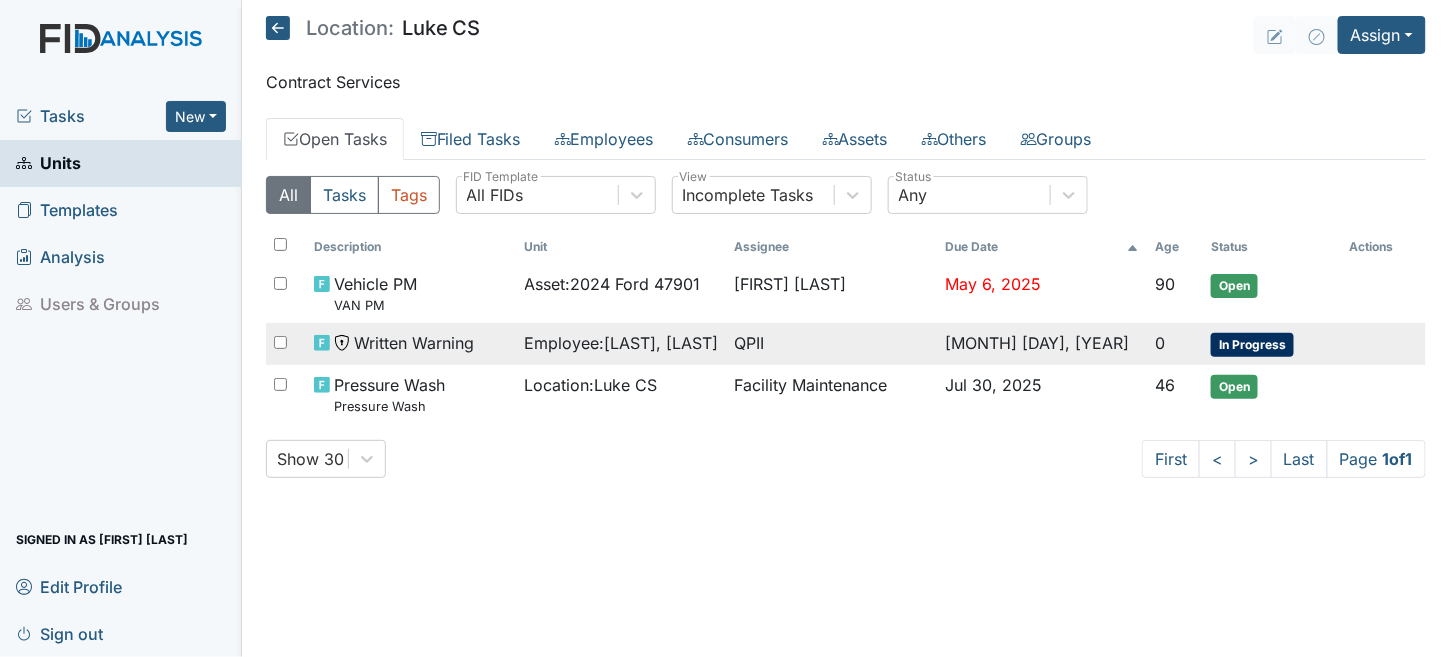 click on "Employee :  Wills, Mariateresa" at bounding box center (613, 284) 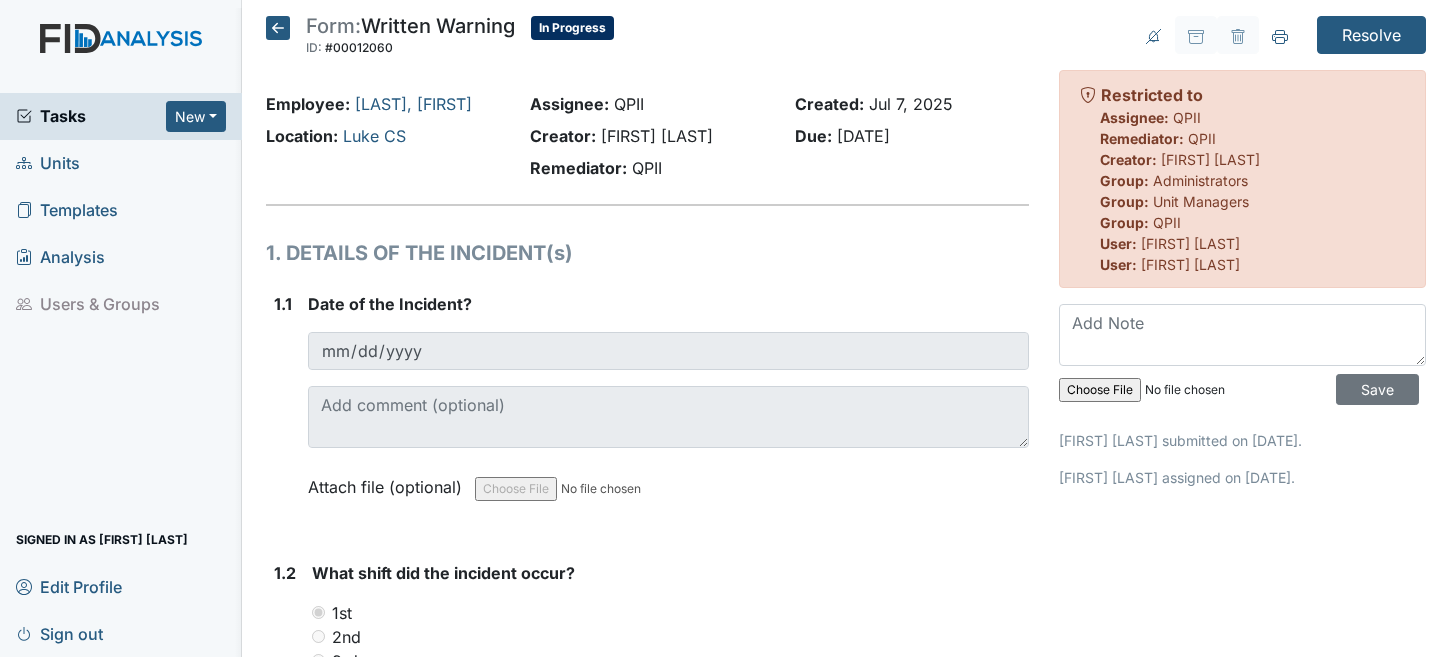 scroll, scrollTop: 0, scrollLeft: 0, axis: both 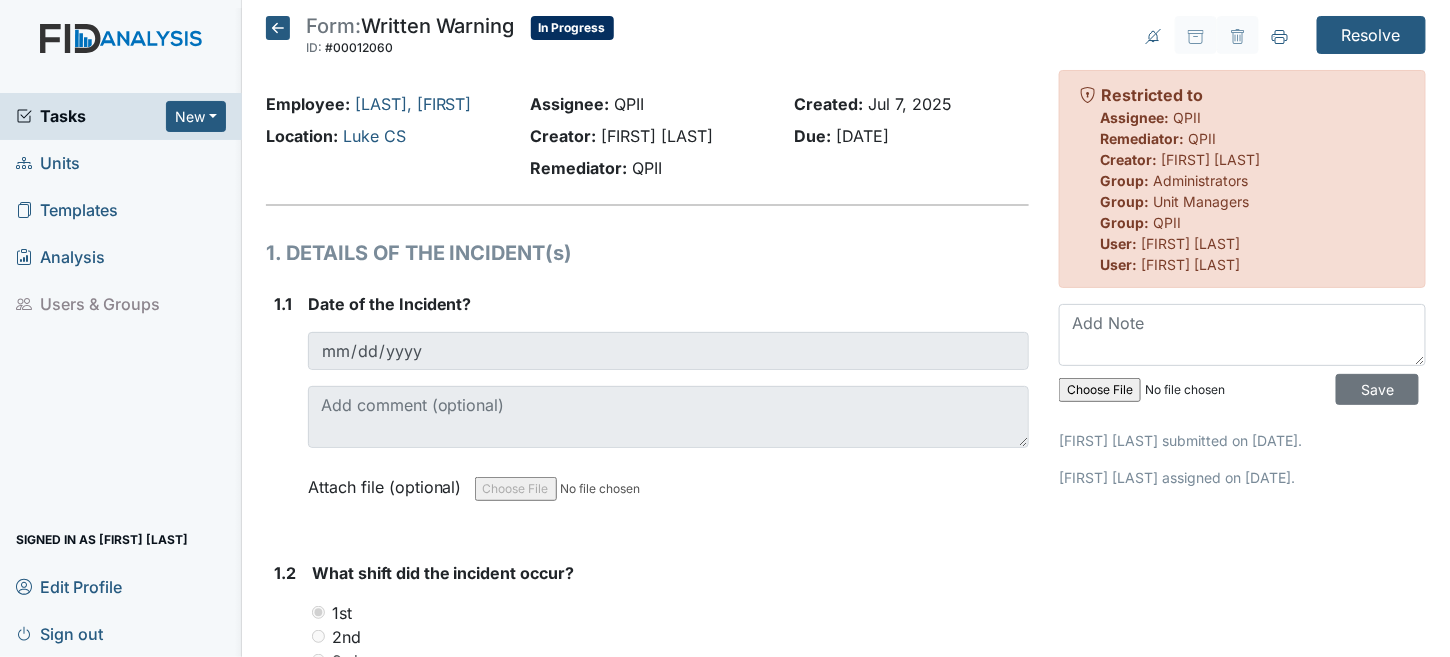 click at bounding box center (278, 28) 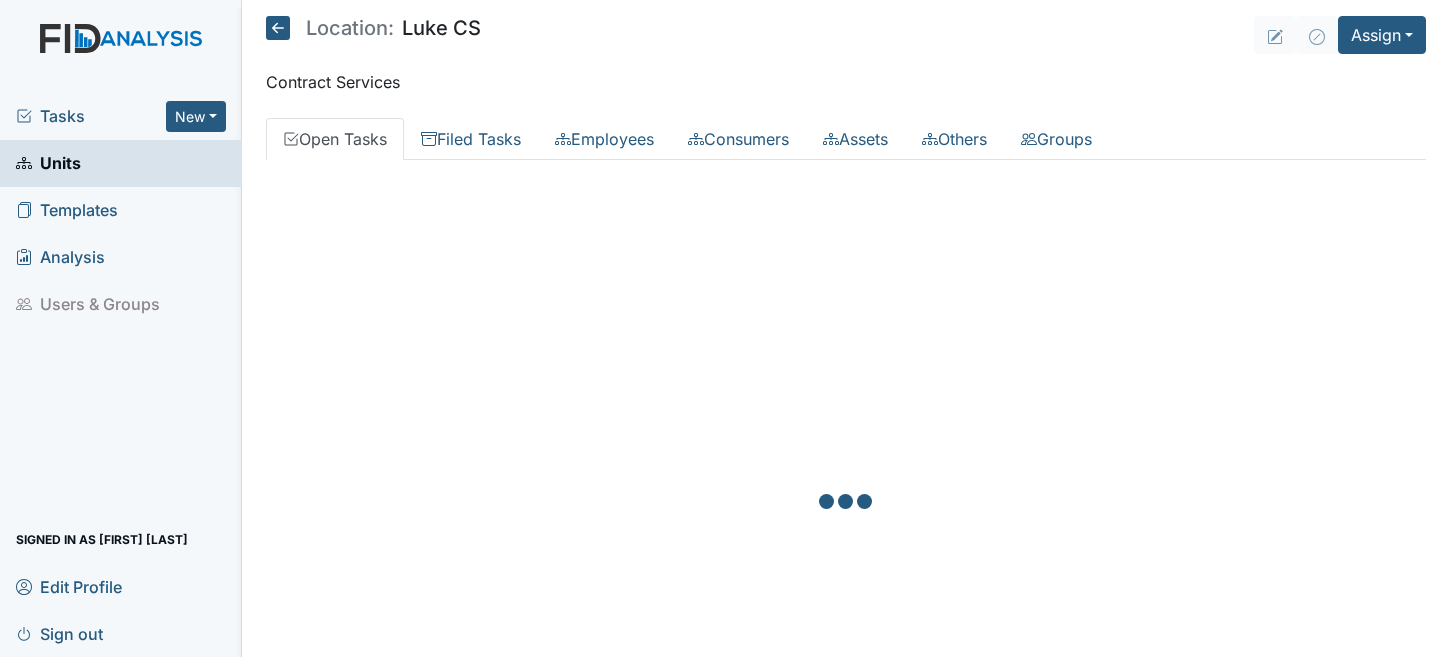 scroll, scrollTop: 0, scrollLeft: 0, axis: both 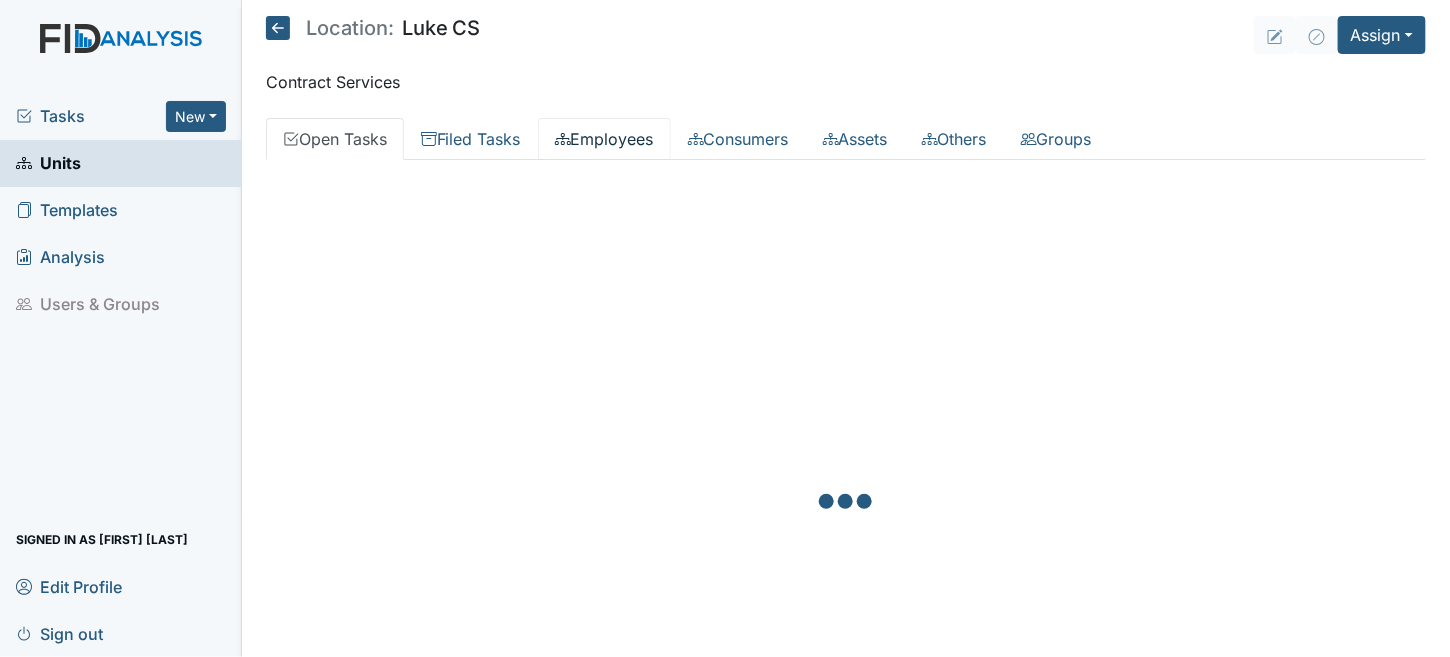 click on "Employees" at bounding box center (604, 139) 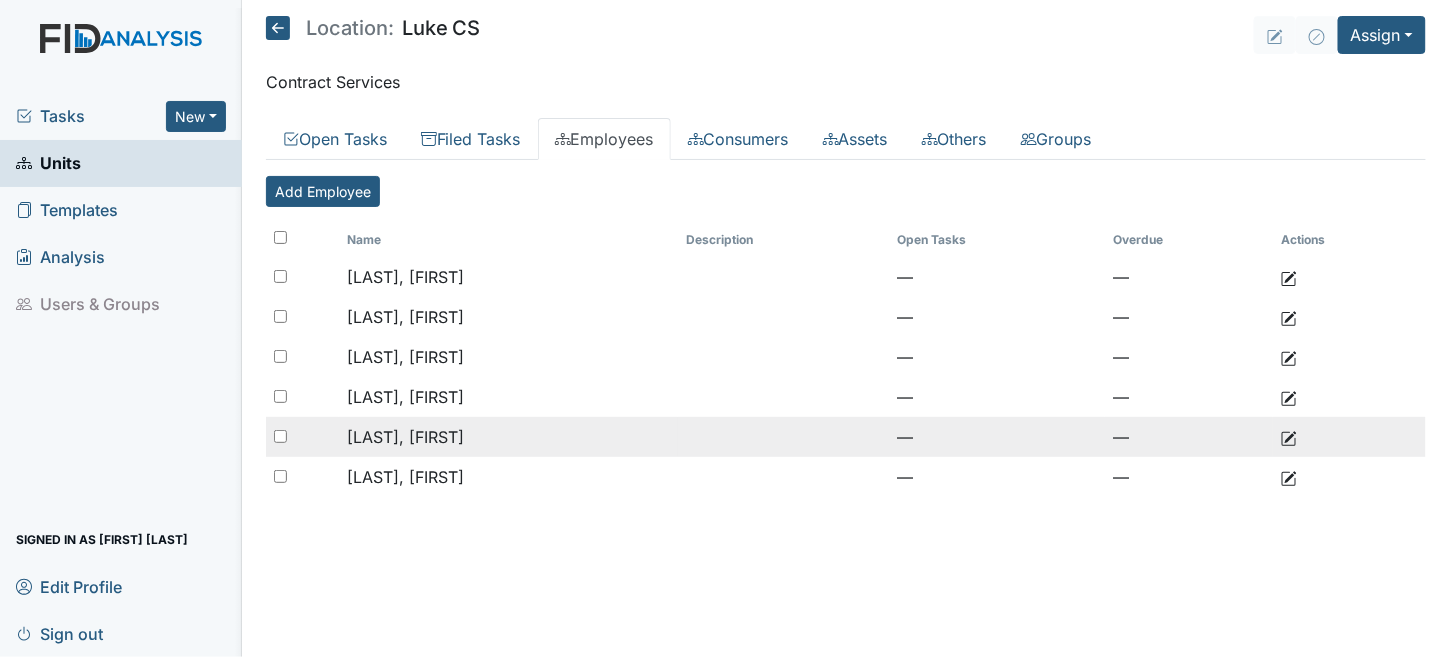 click on "[LAST], [FIRST]" at bounding box center [405, 277] 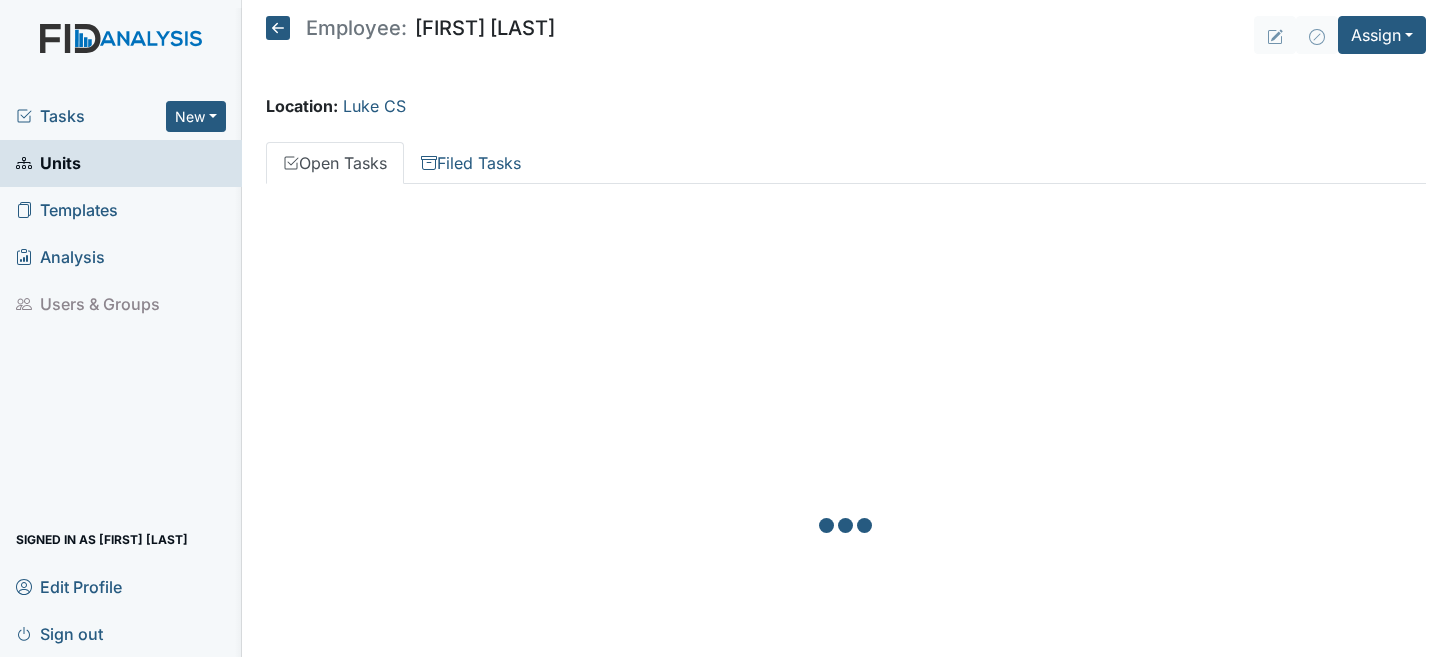 scroll, scrollTop: 0, scrollLeft: 0, axis: both 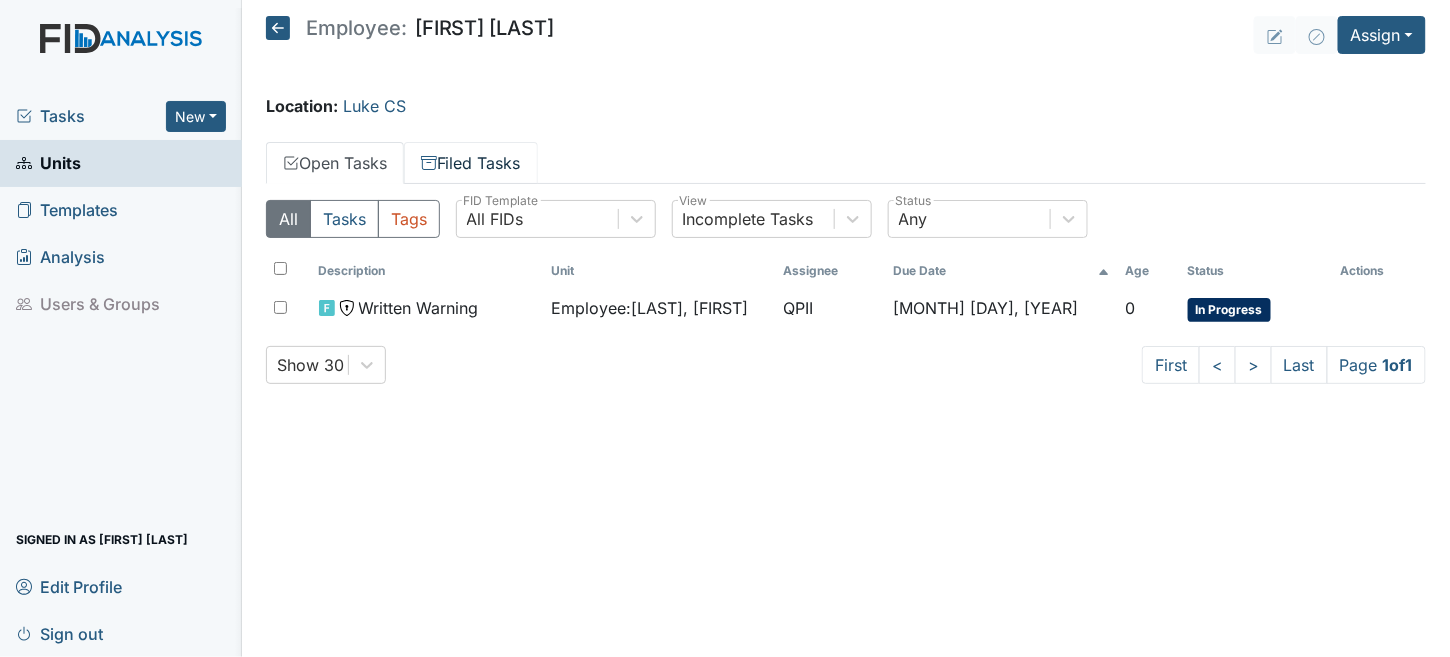 click on "Filed Tasks" at bounding box center (471, 163) 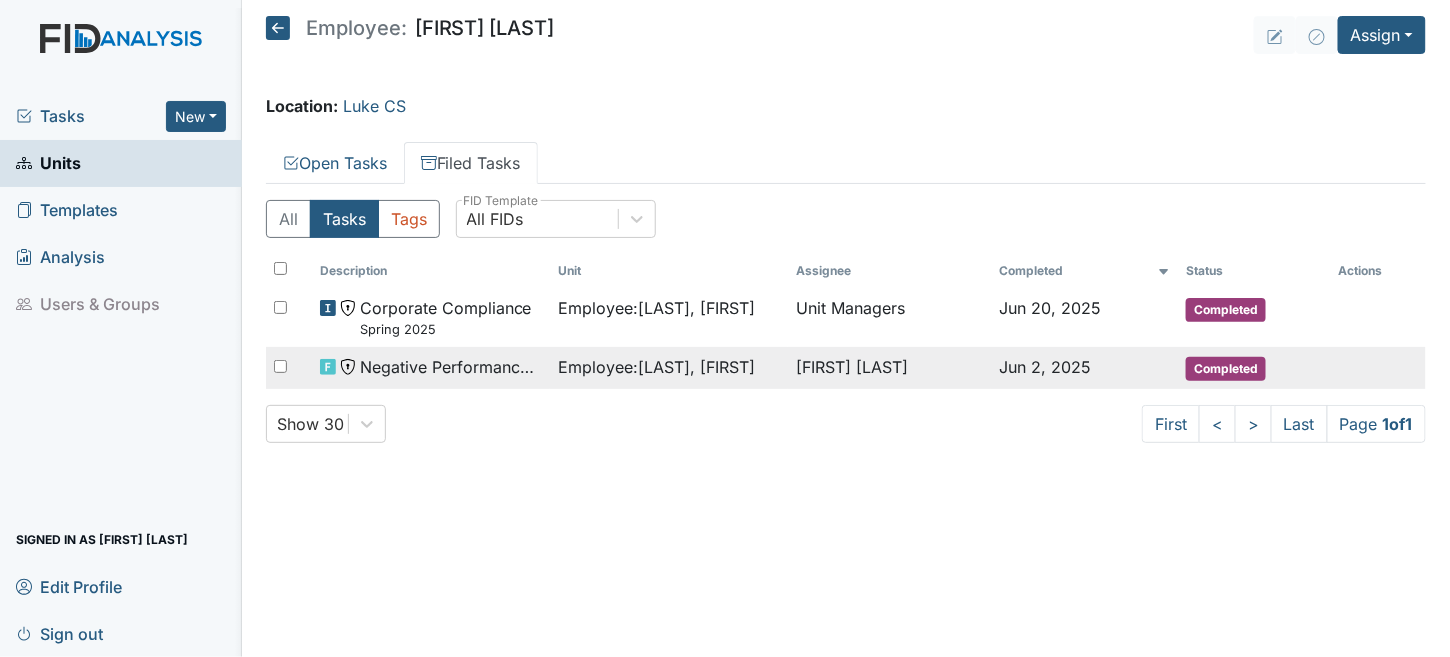 click on "Employee :  Wills, Mariateresa" at bounding box center (656, 308) 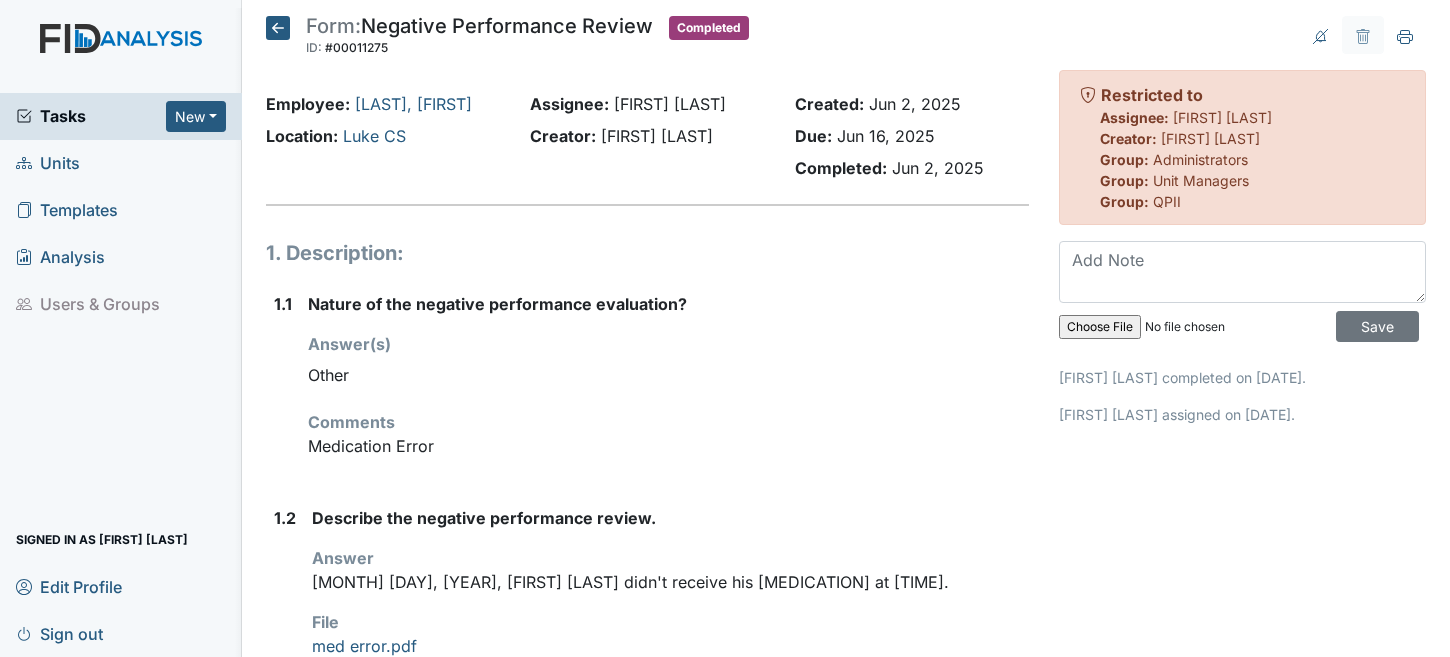 scroll, scrollTop: 0, scrollLeft: 0, axis: both 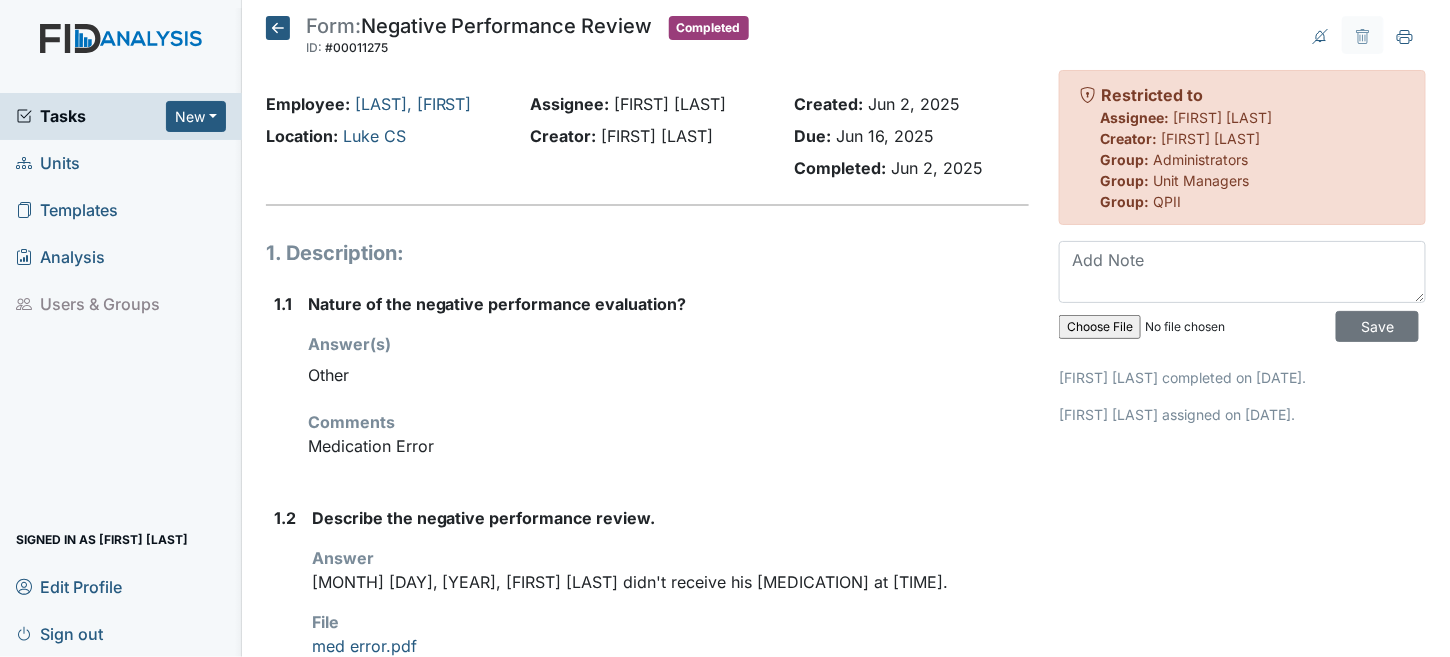 click on "Form:
Negative Performance Review
ID:
#00011275
Completed
Autosaving...
Employee:
[LAST], [FIRST]
Location:
Luke CS
Assignee:
[FIRST] [LAST]
Creator:
[FIRST] [LAST]
Created:
[DATE]
Due:
[DATE]
Completed:
[DATE]
1. Description:
1.1
Nature of the negative performance evaluation?
Answer(s)
Other
Comments
Medication Error
1.2
Describe the negative performance review.
Answer
[MONTH] [DAY], [YEAR], [FIRST] [LAST] didn't receive his [MEDICATION] at [TIME]
File
med error.pdf
1.3
Employee signature:
Answer
Archive Task
×
Are you sure you want to archive this task? It will appear as incomplete on reports.
Archive
Delete Task
×" at bounding box center [846, 328] 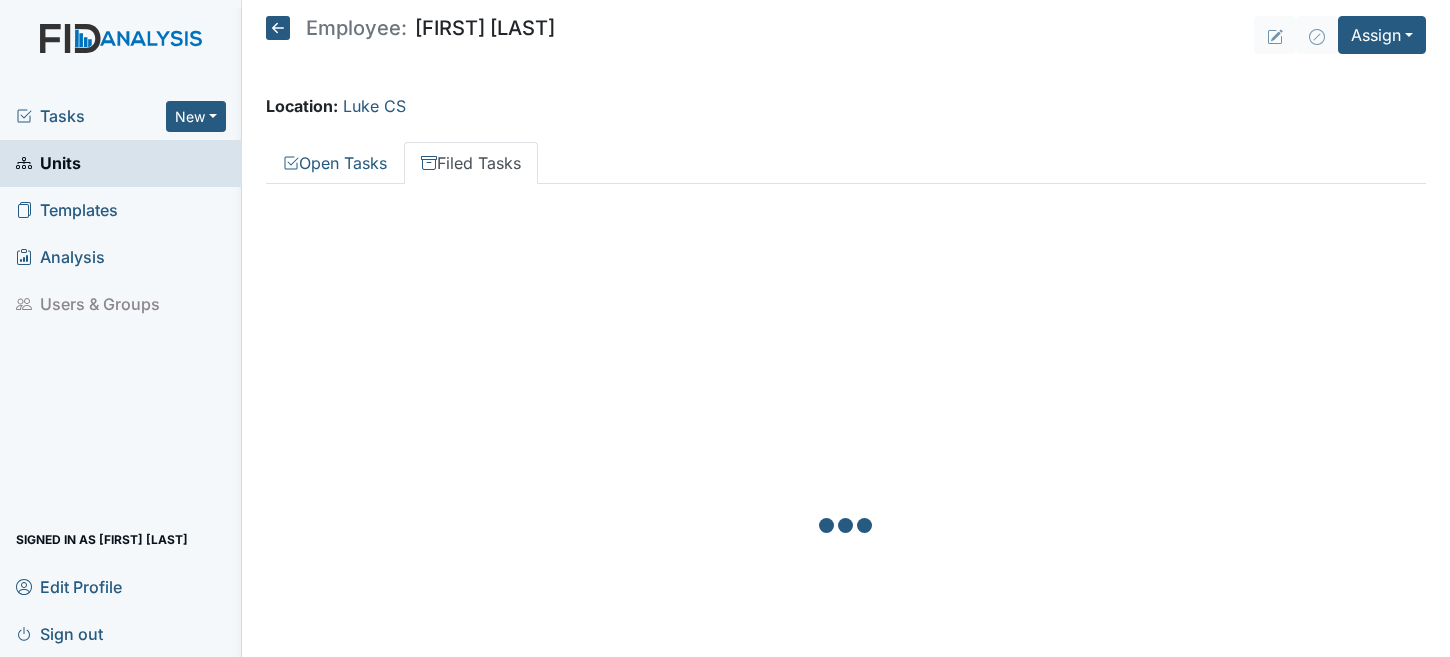 scroll, scrollTop: 0, scrollLeft: 0, axis: both 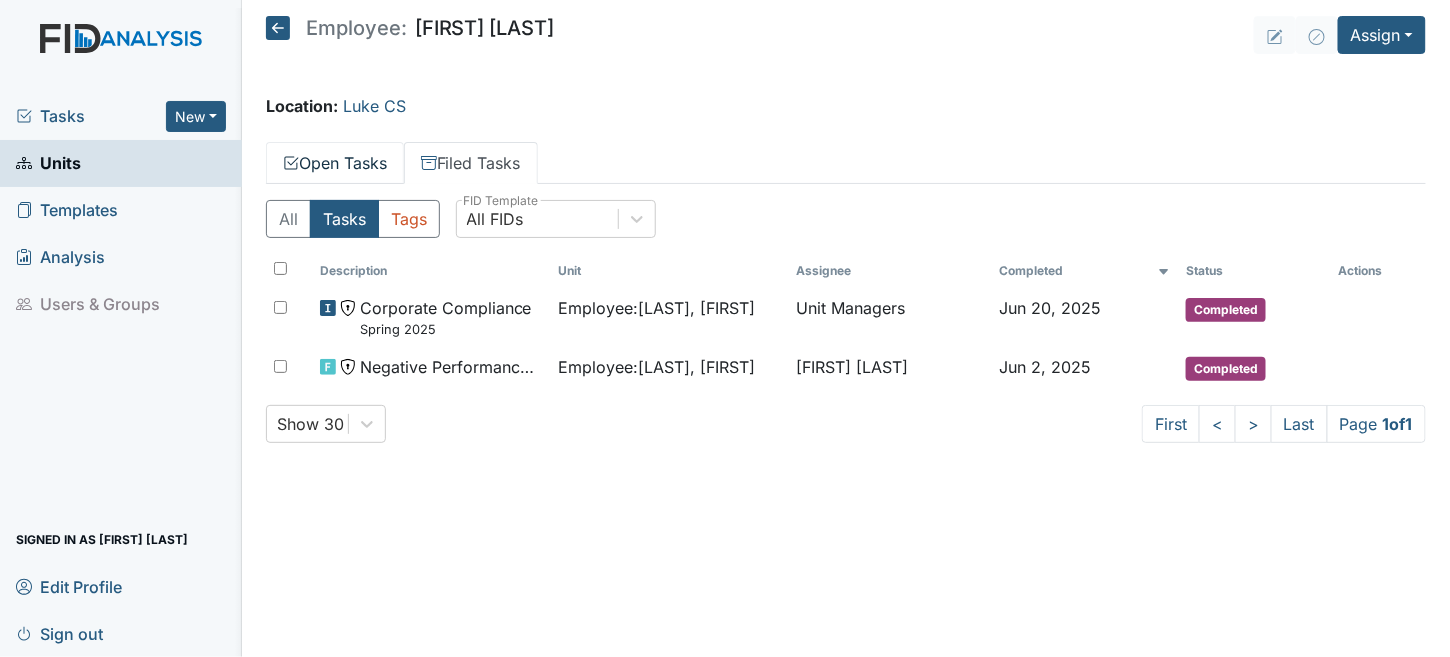 click on "Open Tasks" at bounding box center (335, 163) 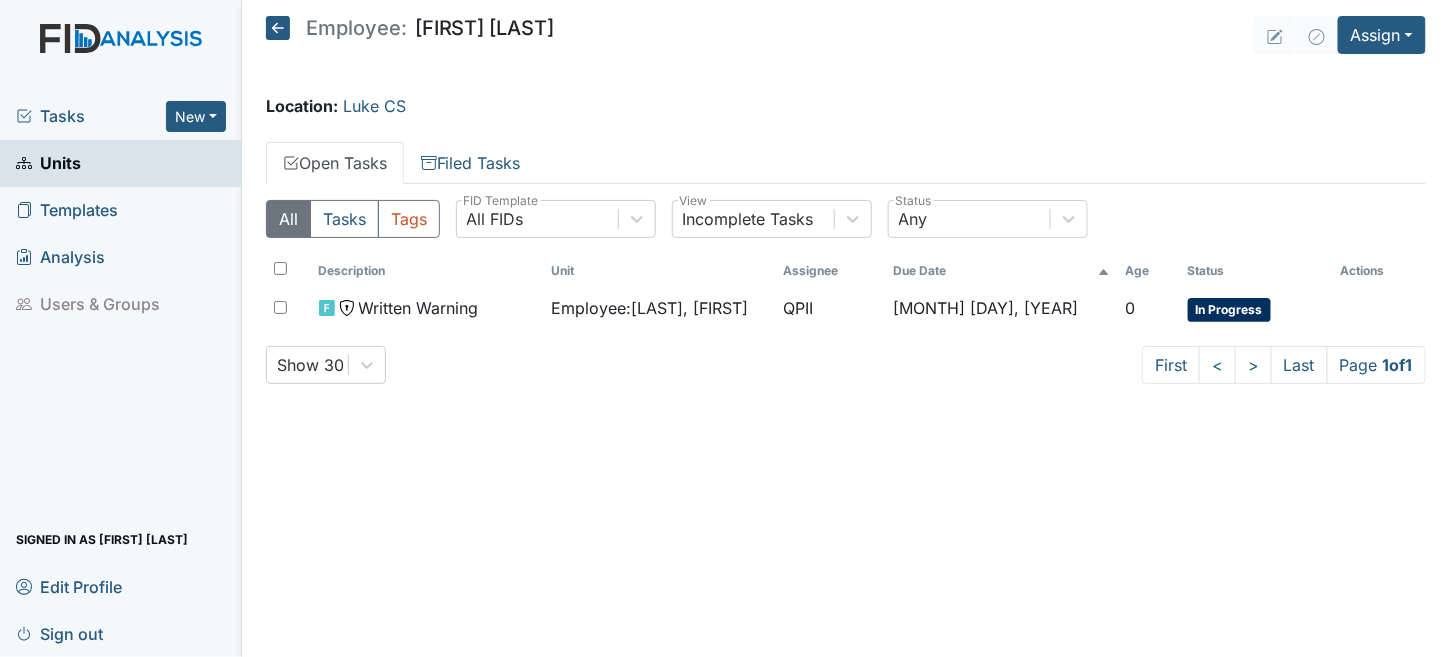 click at bounding box center [278, 28] 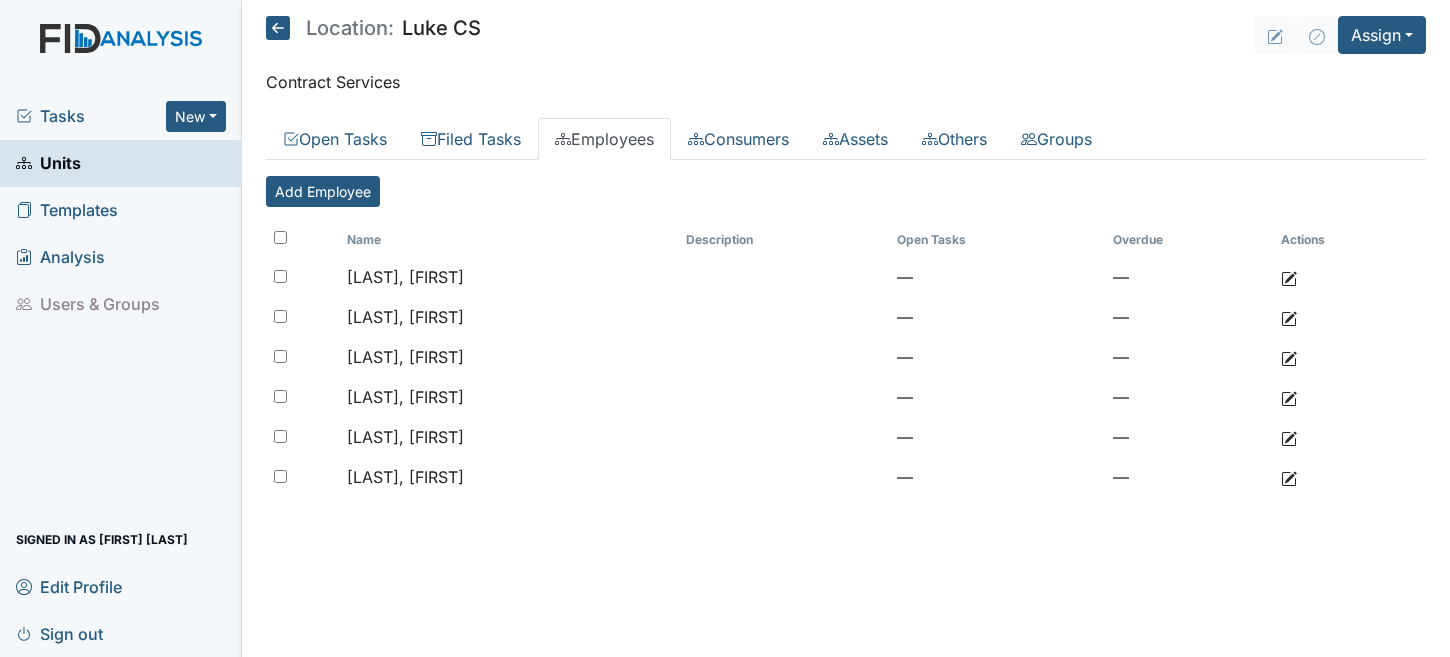 scroll, scrollTop: 0, scrollLeft: 0, axis: both 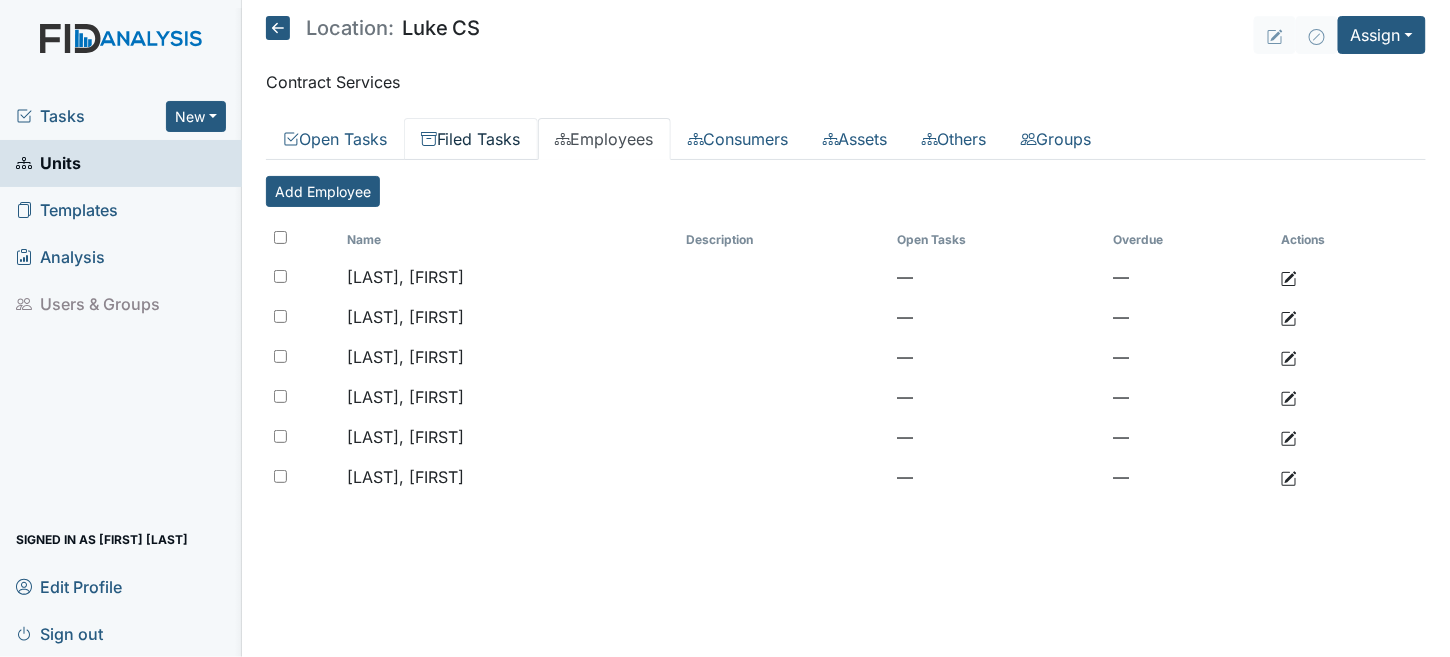 click on "Filed Tasks" at bounding box center [471, 139] 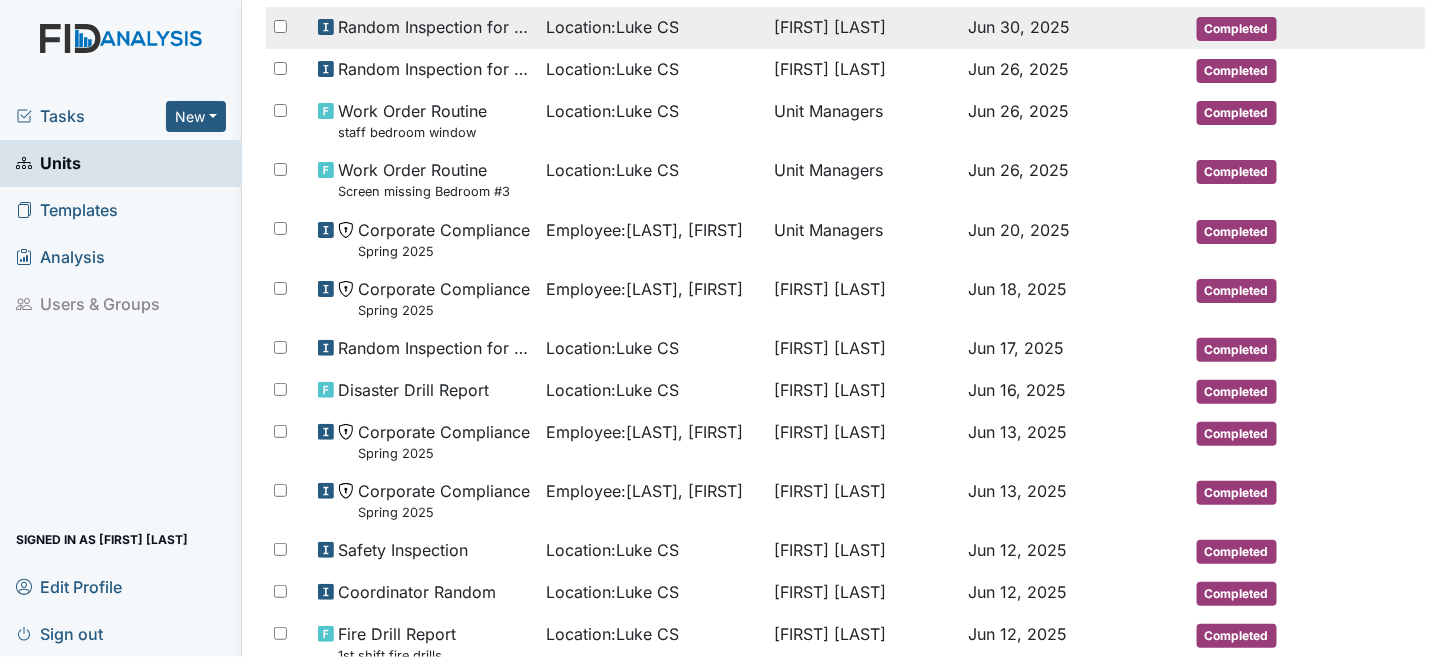 scroll, scrollTop: 0, scrollLeft: 0, axis: both 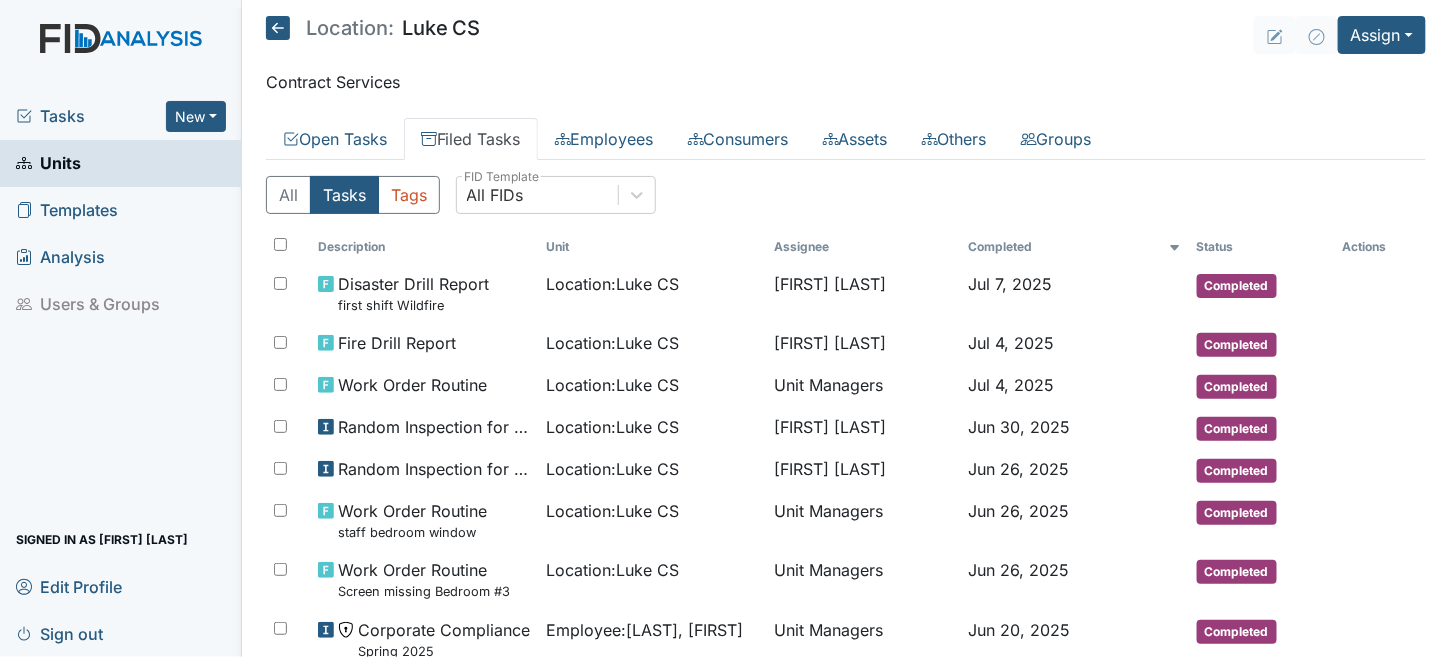 click at bounding box center (278, 28) 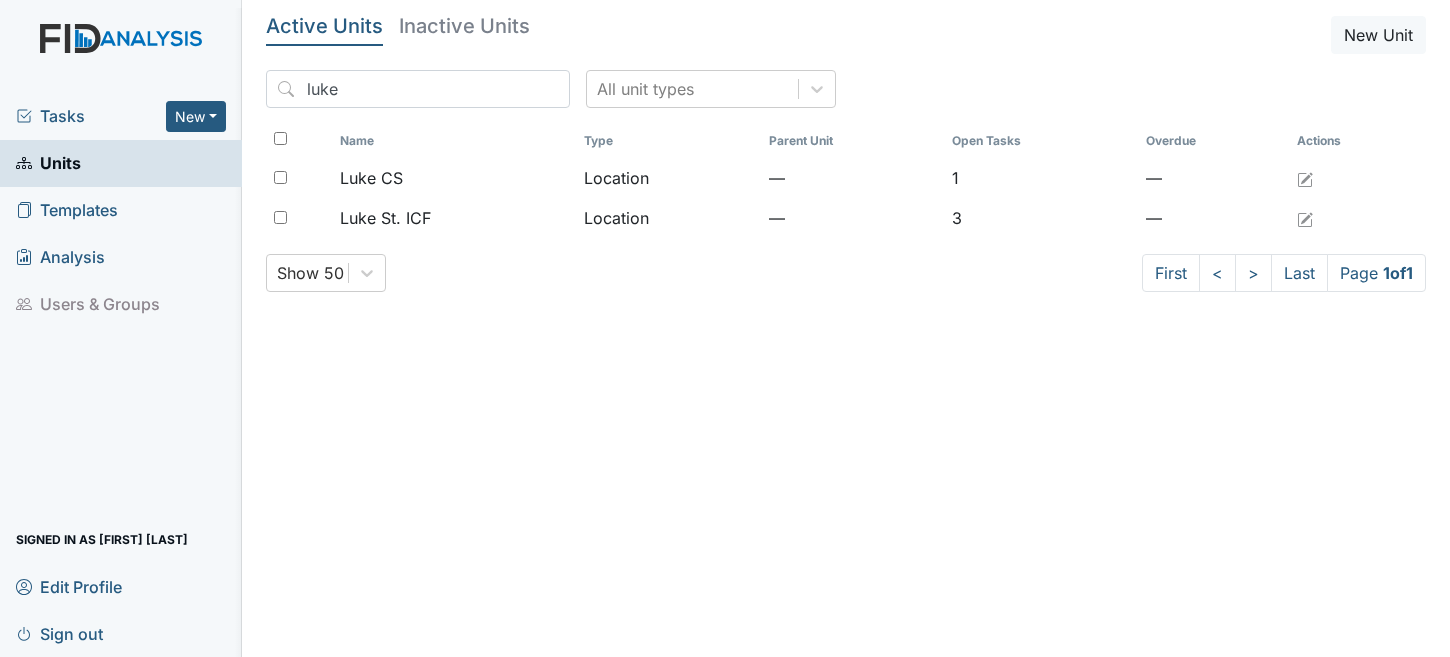 scroll, scrollTop: 0, scrollLeft: 0, axis: both 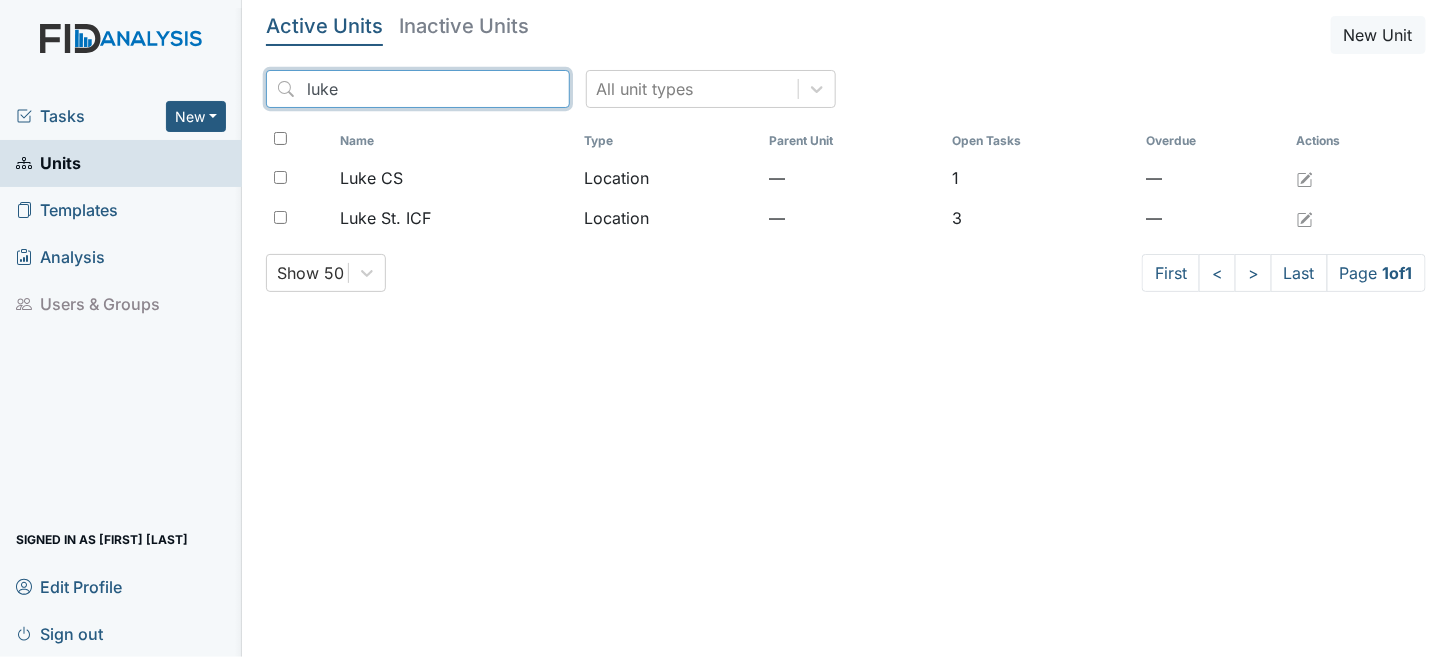 drag, startPoint x: 383, startPoint y: 96, endPoint x: 23, endPoint y: 108, distance: 360.19995 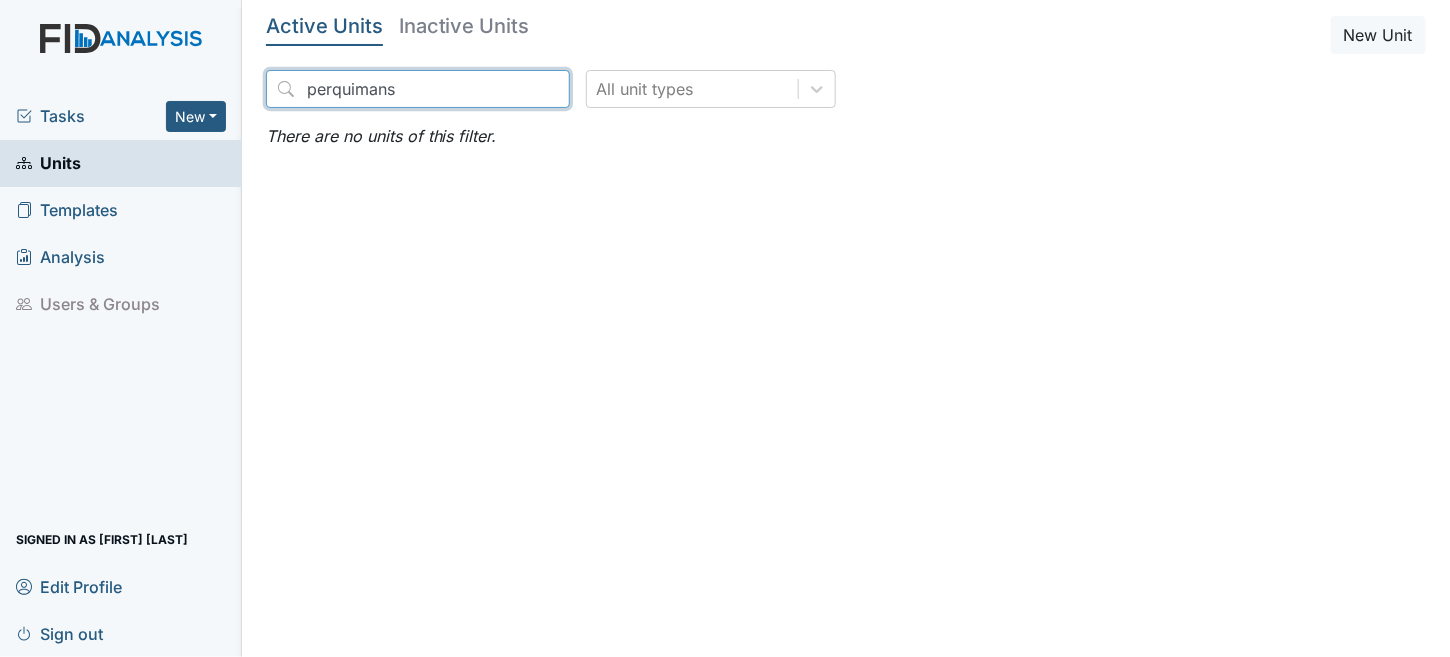 type on "perquimans" 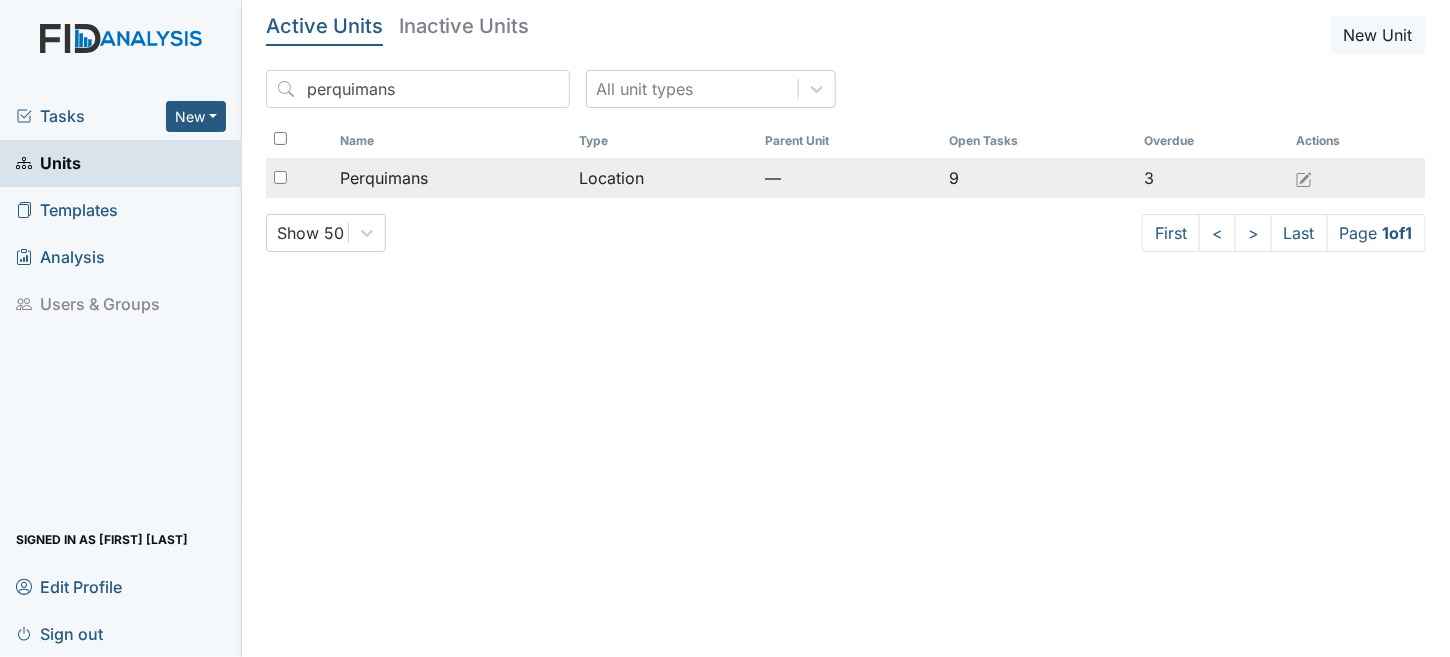 click on "Perquimans" at bounding box center (451, 178) 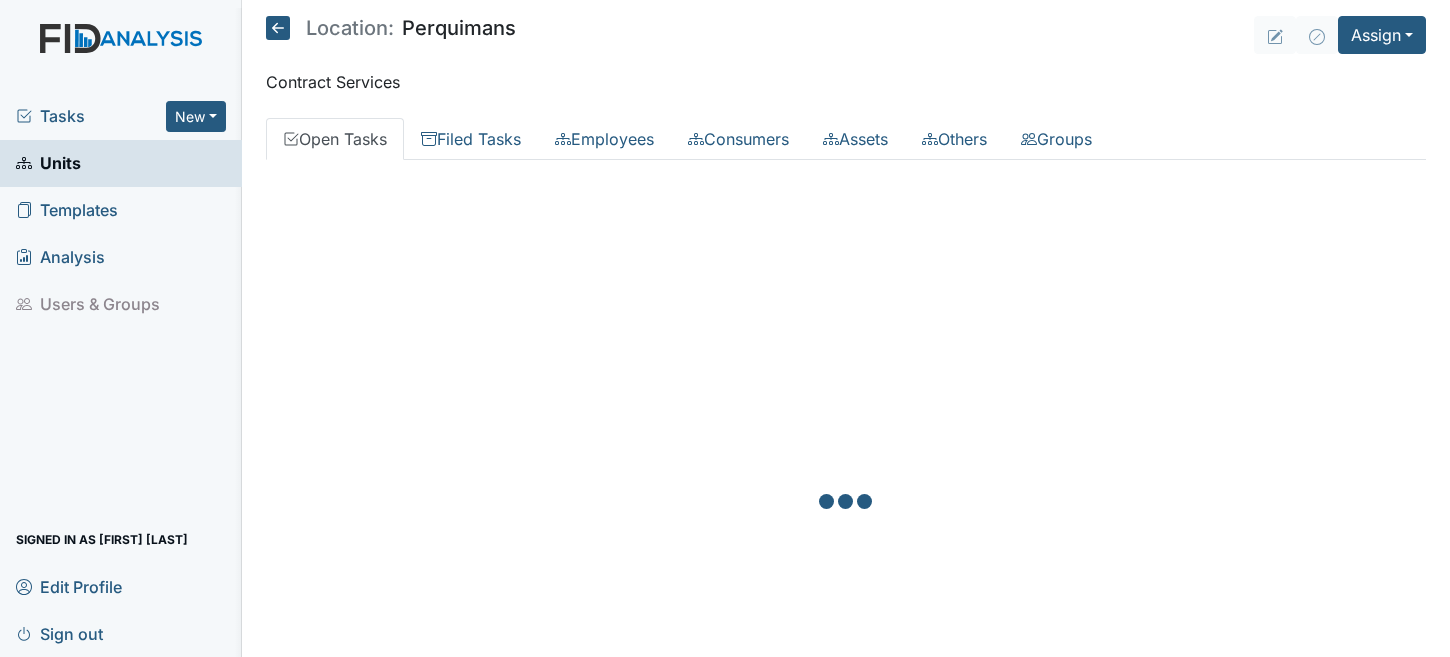 scroll, scrollTop: 0, scrollLeft: 0, axis: both 